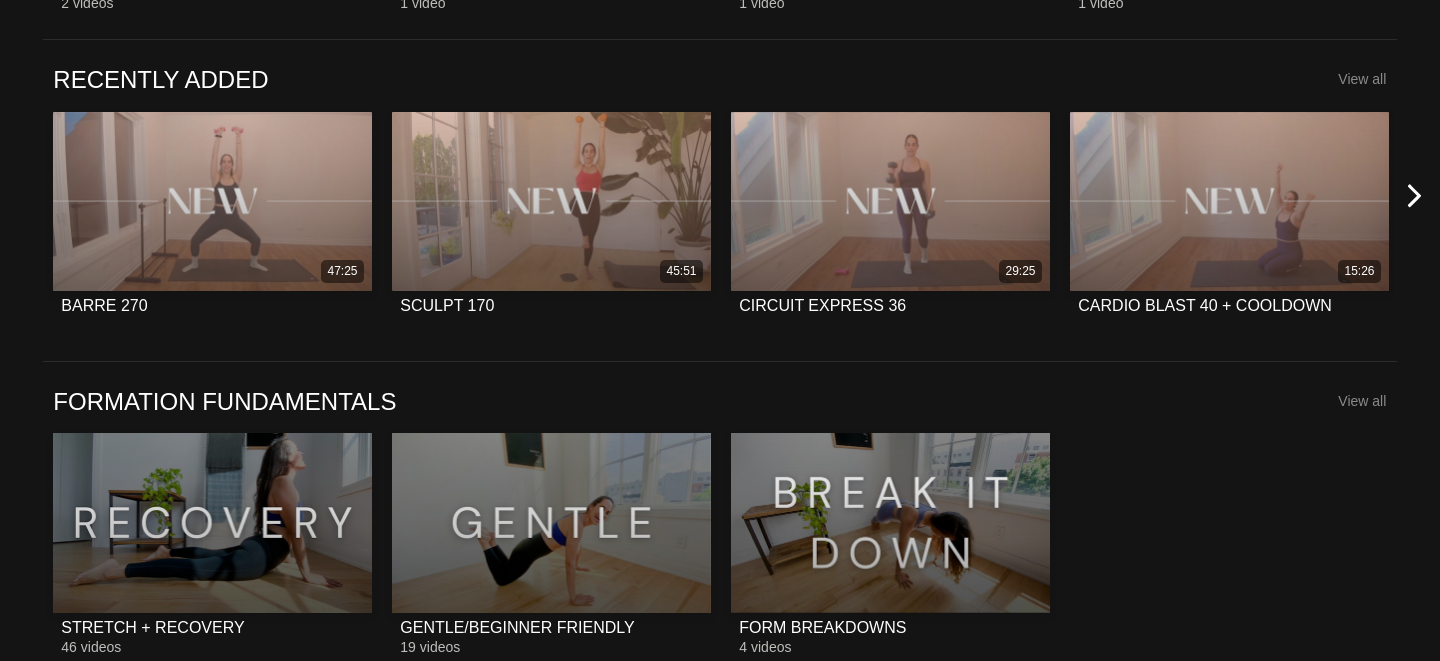scroll, scrollTop: 1211, scrollLeft: 0, axis: vertical 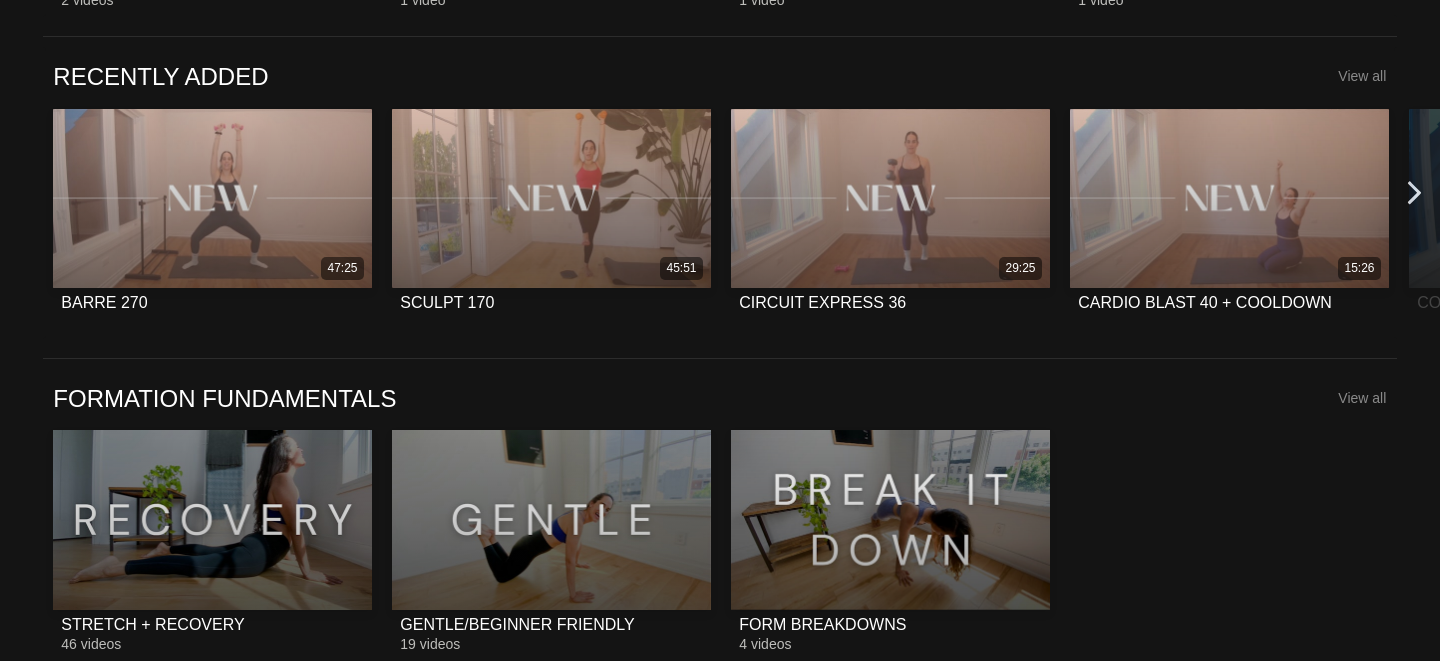 click at bounding box center (1414, 192) 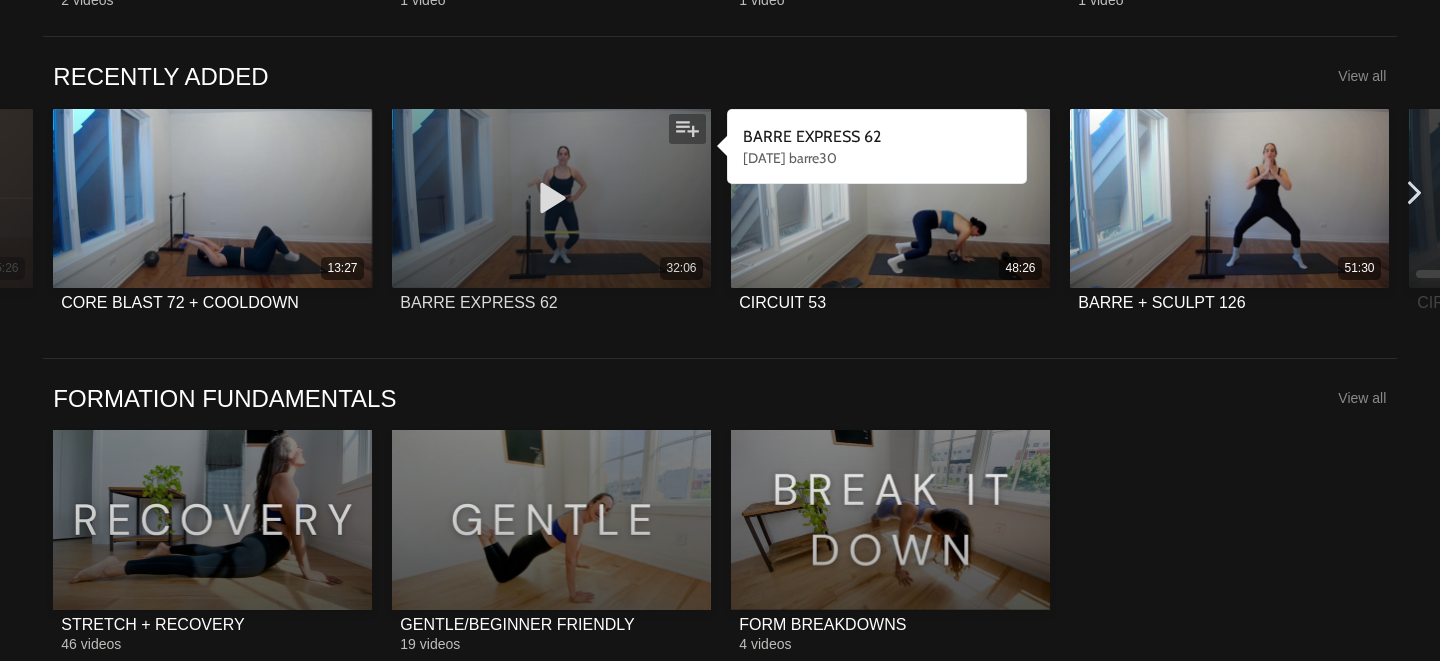 click on "32:06" at bounding box center (551, 198) 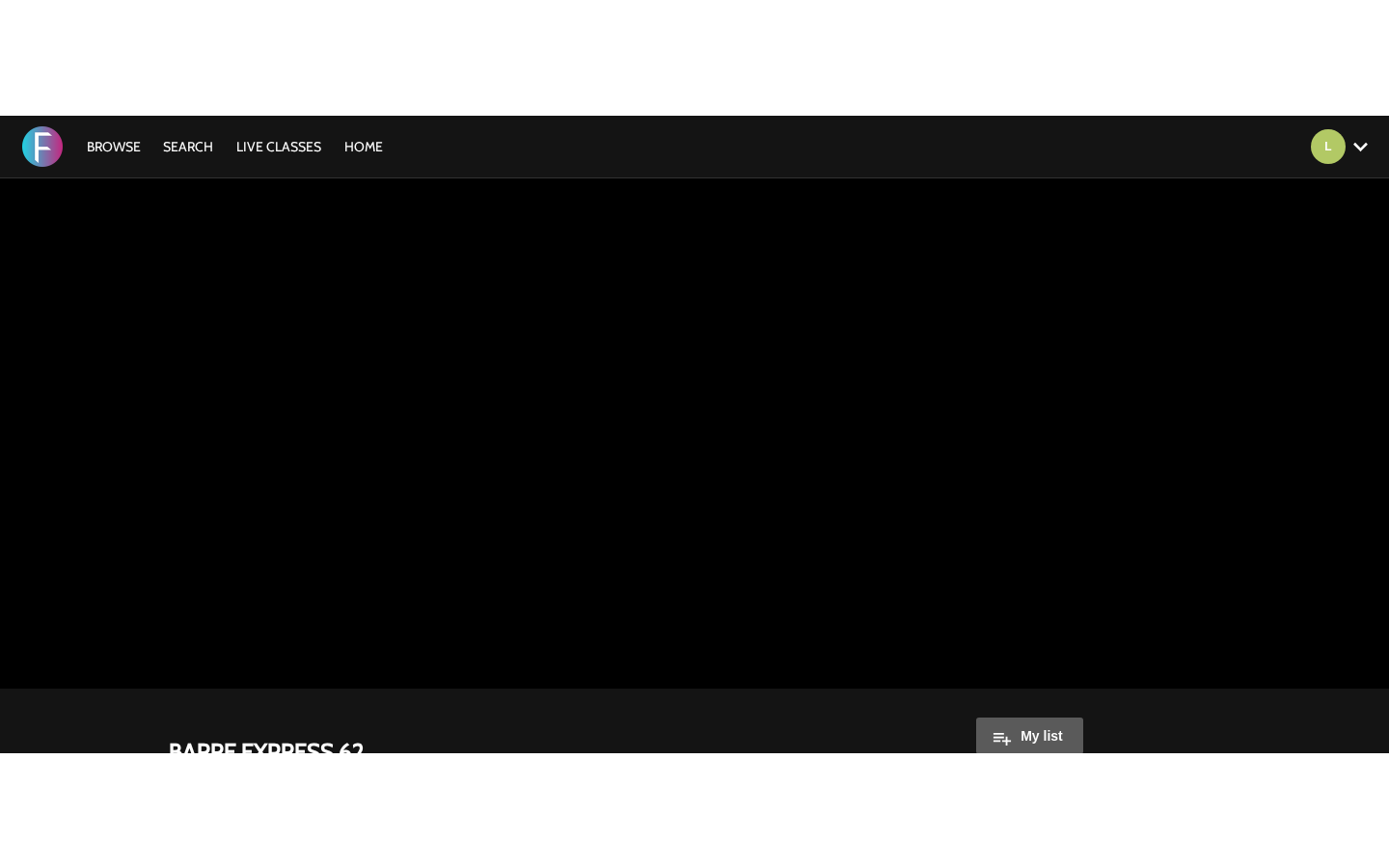 scroll, scrollTop: 0, scrollLeft: 0, axis: both 